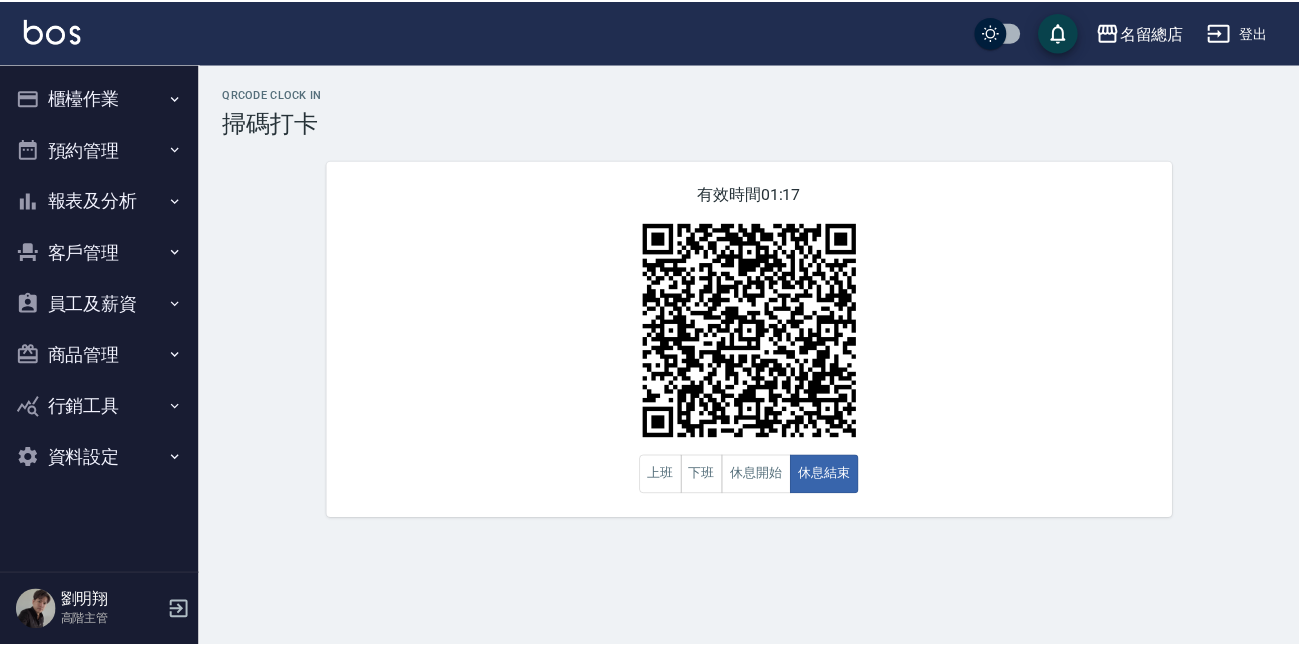 scroll, scrollTop: 0, scrollLeft: 0, axis: both 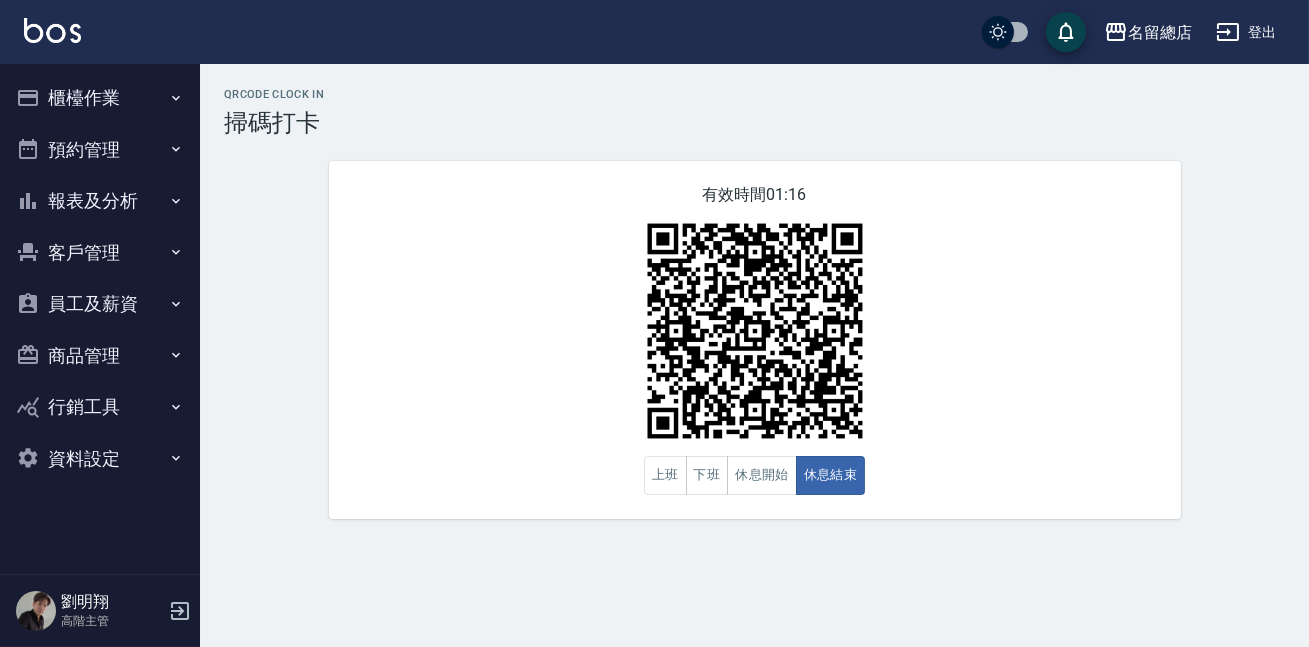 click on "員工及薪資" at bounding box center (100, 304) 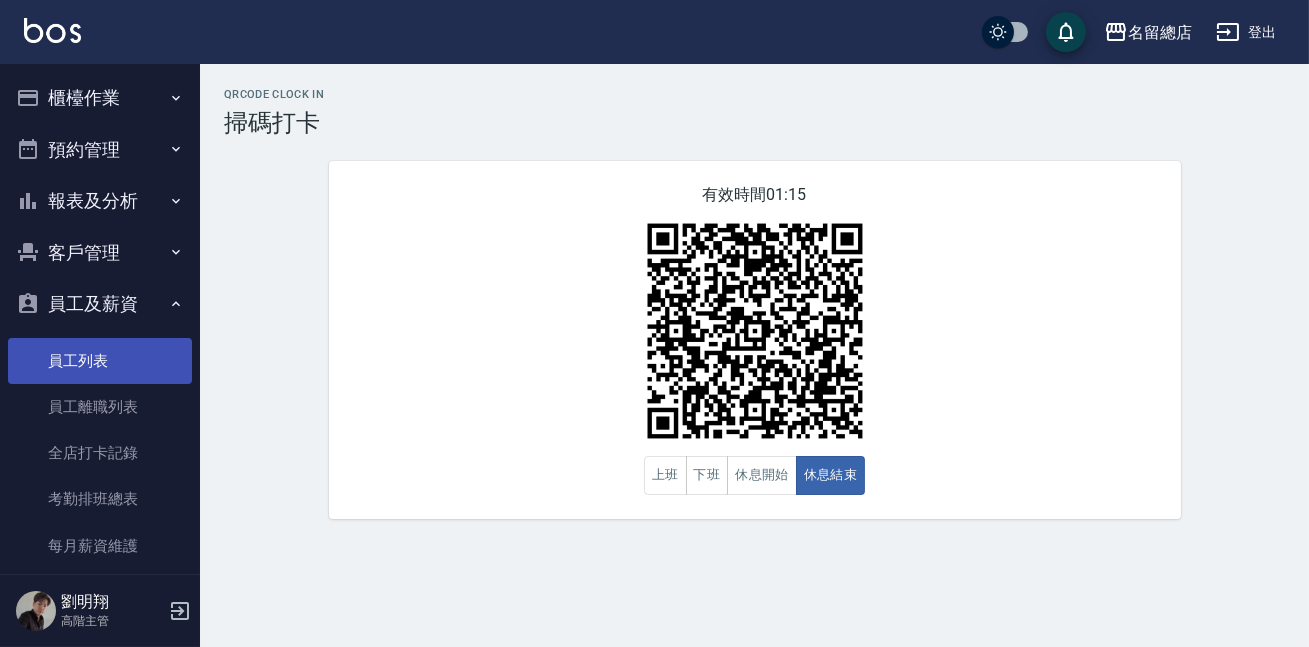 click on "員工列表" at bounding box center (100, 361) 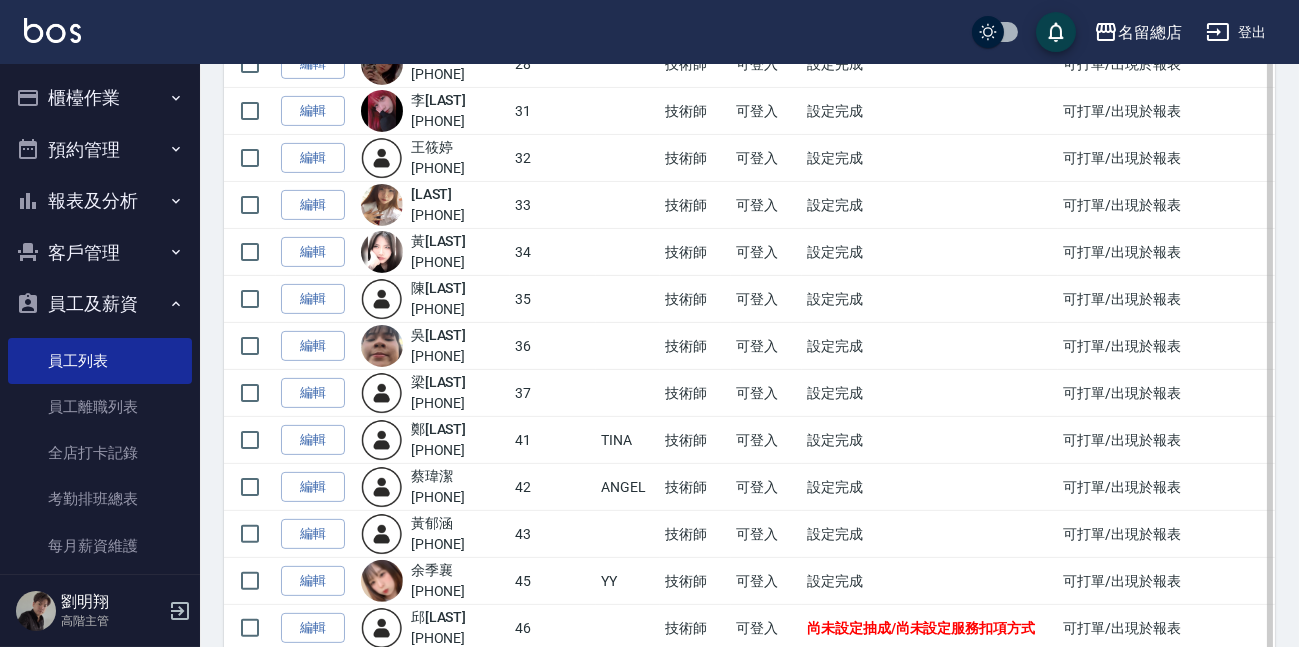 scroll, scrollTop: 1363, scrollLeft: 0, axis: vertical 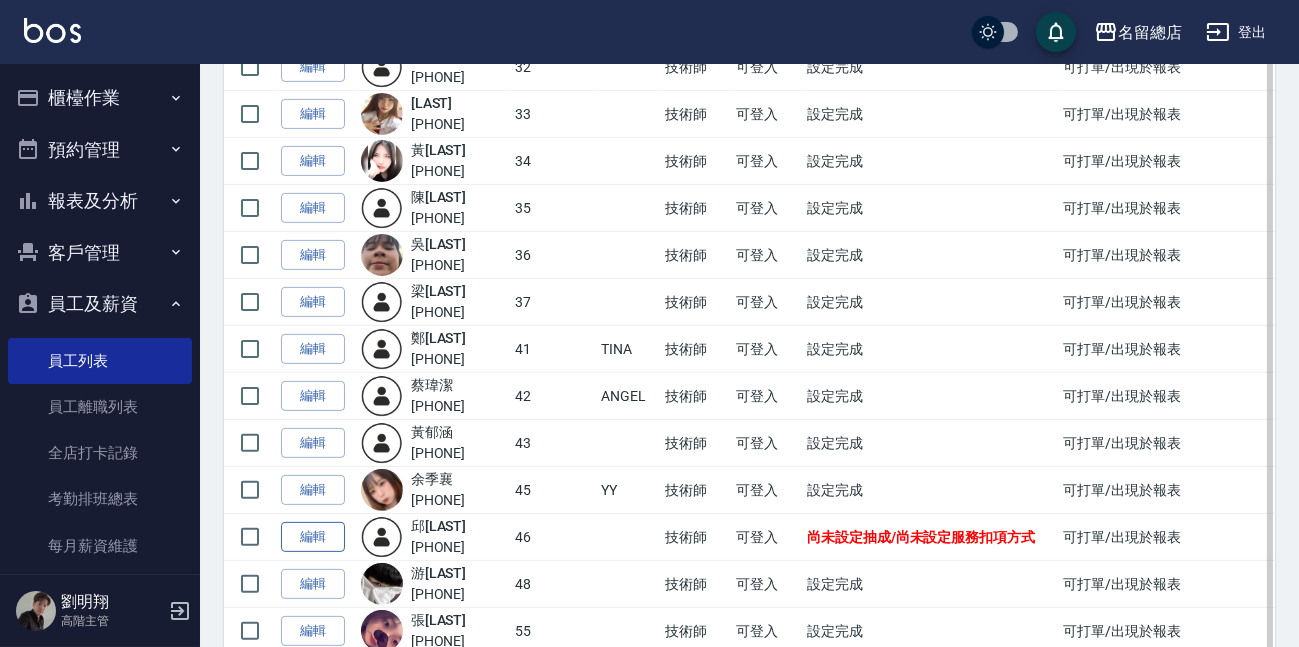 click on "編輯" at bounding box center [313, 537] 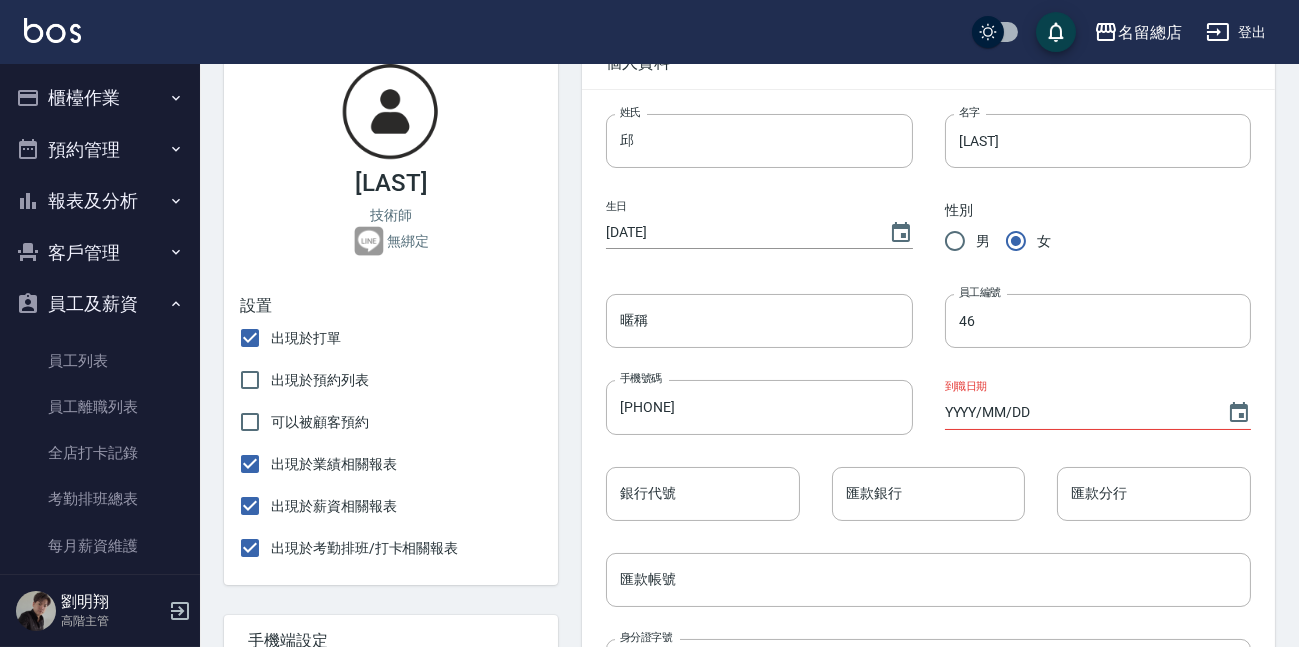 scroll, scrollTop: 90, scrollLeft: 0, axis: vertical 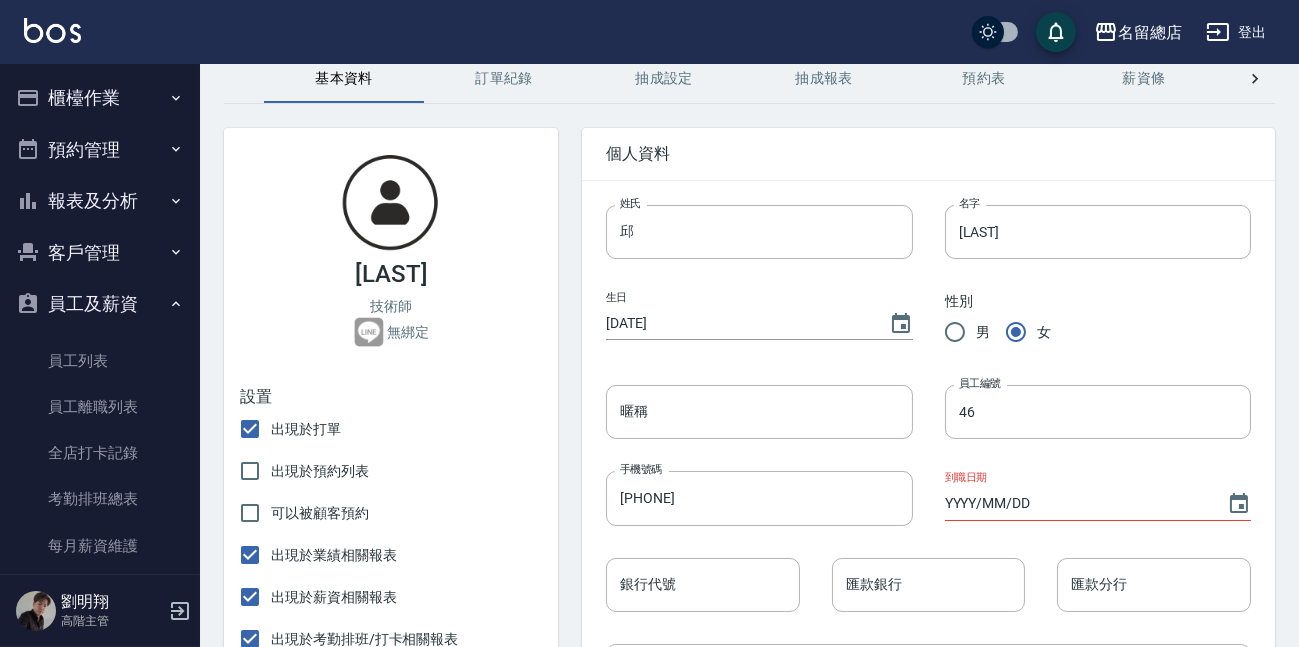 click on "抽成設定" at bounding box center (664, 79) 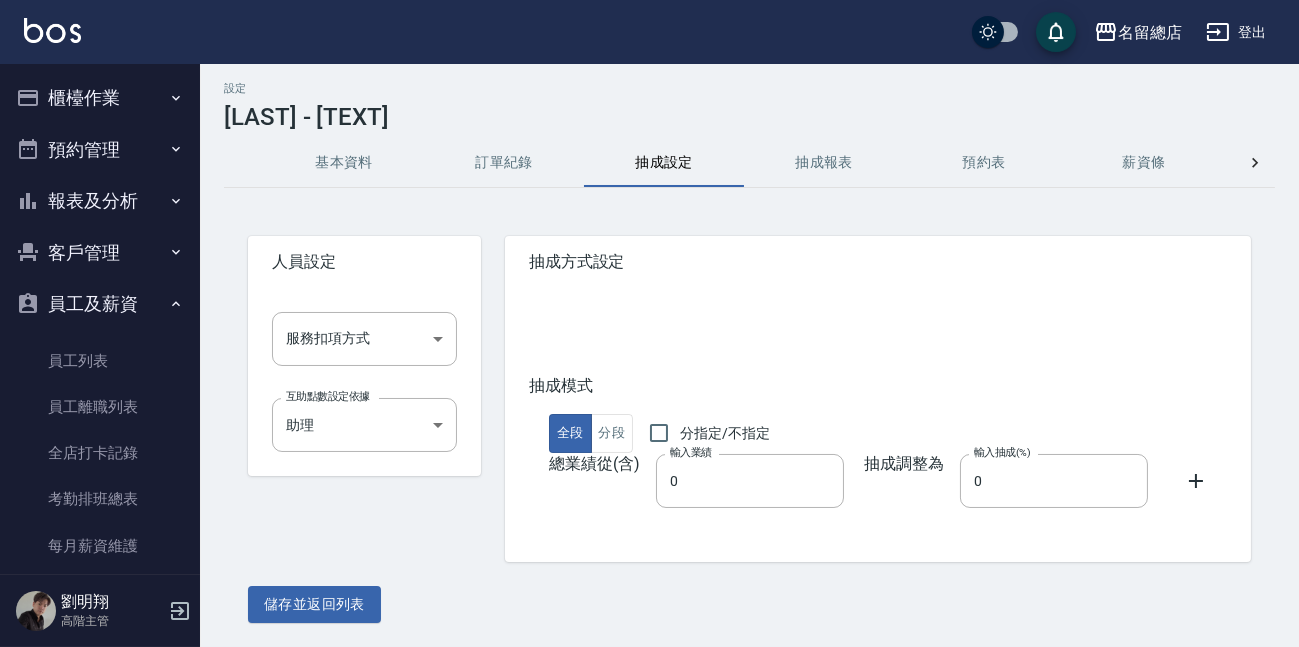 scroll, scrollTop: 0, scrollLeft: 0, axis: both 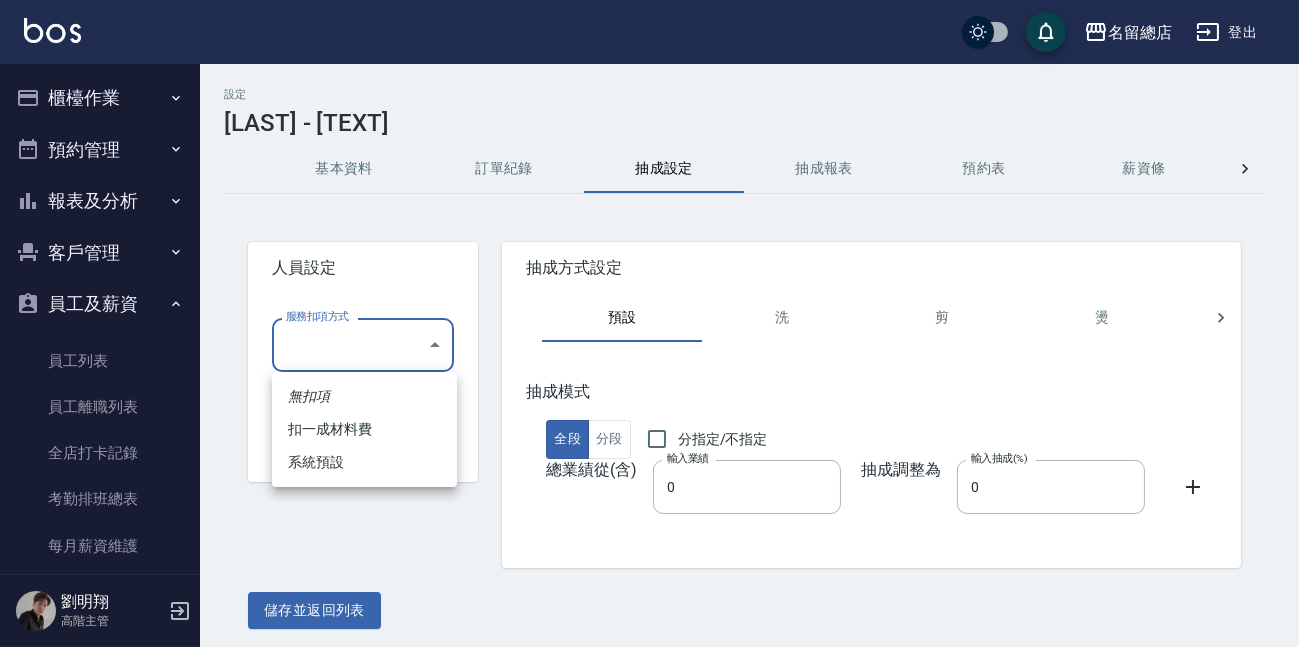 click on "名留總店 登出 櫃檯作業 打帳單 帳單列表 營業儀表板 現金收支登錄 高階收支登錄 材料自購登錄 每日結帳 排班表 現場電腦打卡 掃碼打卡 預約管理 預約管理 單日預約紀錄 單週預約紀錄 報表及分析 報表目錄 消費分析儀表板 店家區間累計表 店家日報表 店家排行榜 互助日報表 互助月報表 互助排行榜 互助點數明細 互助業績報表 全店業績分析表 每日業績分析表 營業統計分析表 營業項目月分析表 設計師業績表 設計師日報表 設計師業績分析表 設計師業績月報表 設計師抽成報表 設計師排行榜 商品銷售排行榜 商品消耗明細 商品進銷貨報表 商品庫存表 商品庫存盤點表 會員卡銷售報表 服務扣項明細表 單一服務項目查詢 店販抽成明細 店販分類抽成明細 顧客入金餘額表 顧客卡券餘額表 每日非現金明細 每日收支明細 收支分類明細表 收支匯款表 非現金明細對帳單 ​" at bounding box center [649, 326] 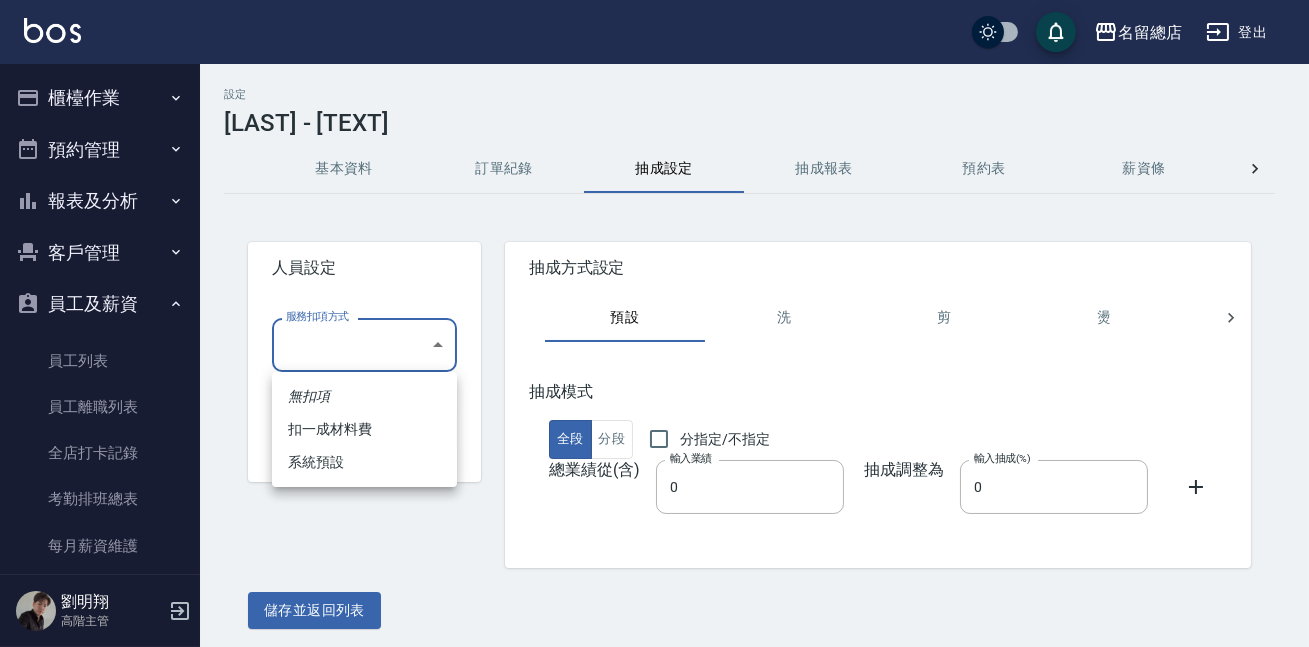 click at bounding box center [654, 323] 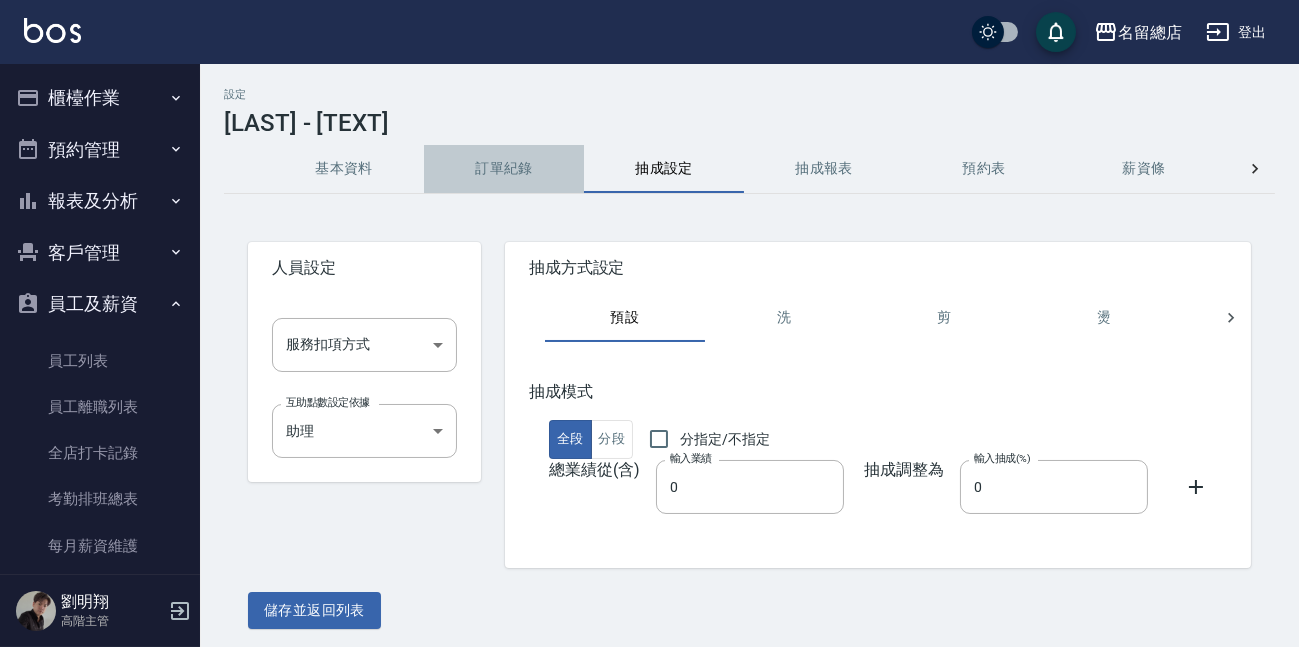 click on "訂單紀錄" at bounding box center [504, 169] 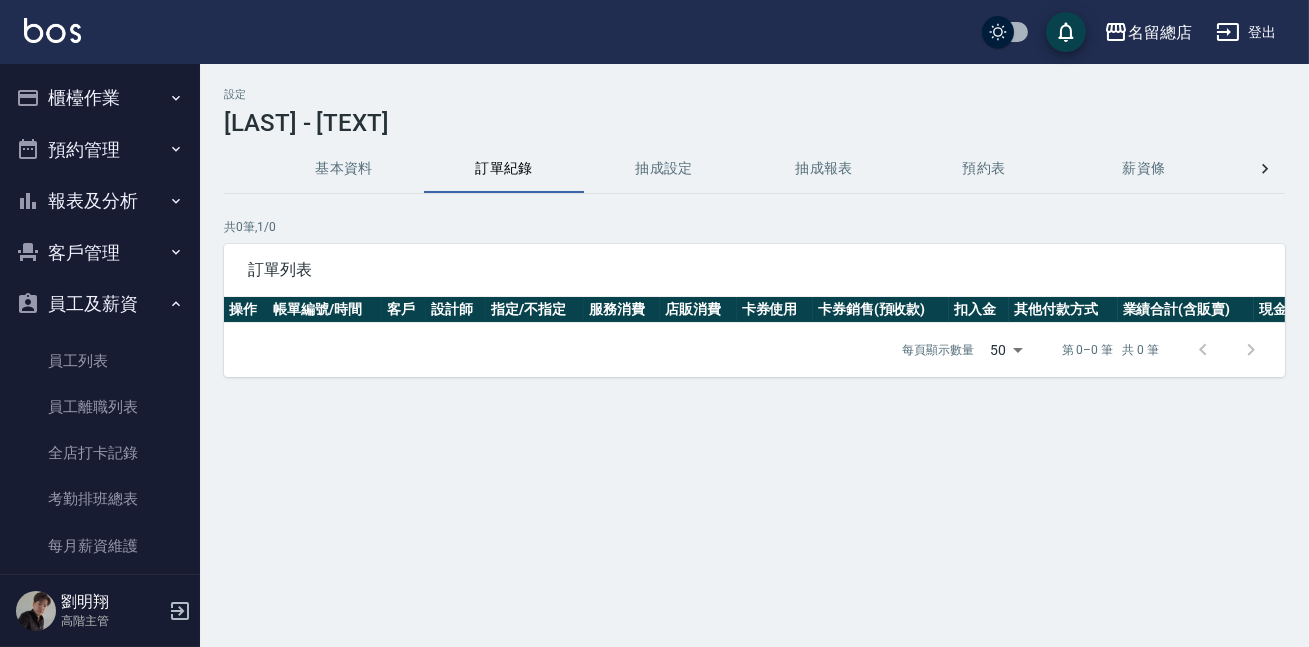 click on "抽成報表" at bounding box center [824, 169] 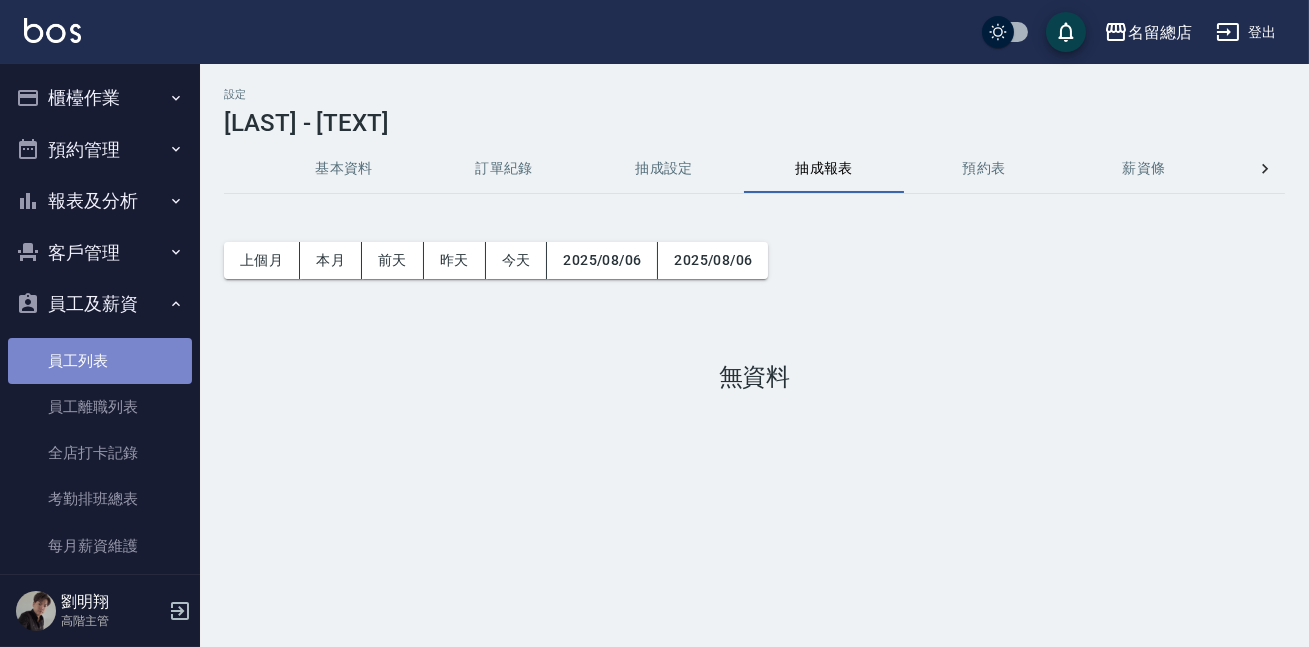 click on "員工列表" at bounding box center (100, 361) 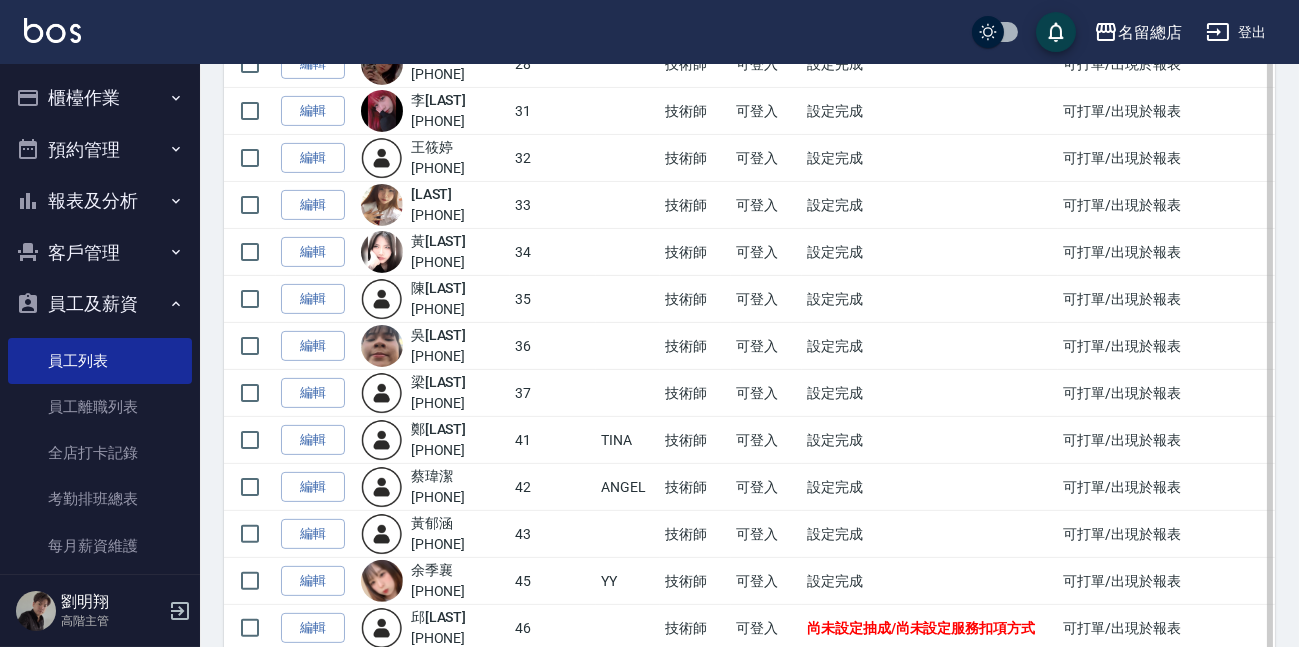 scroll, scrollTop: 1454, scrollLeft: 0, axis: vertical 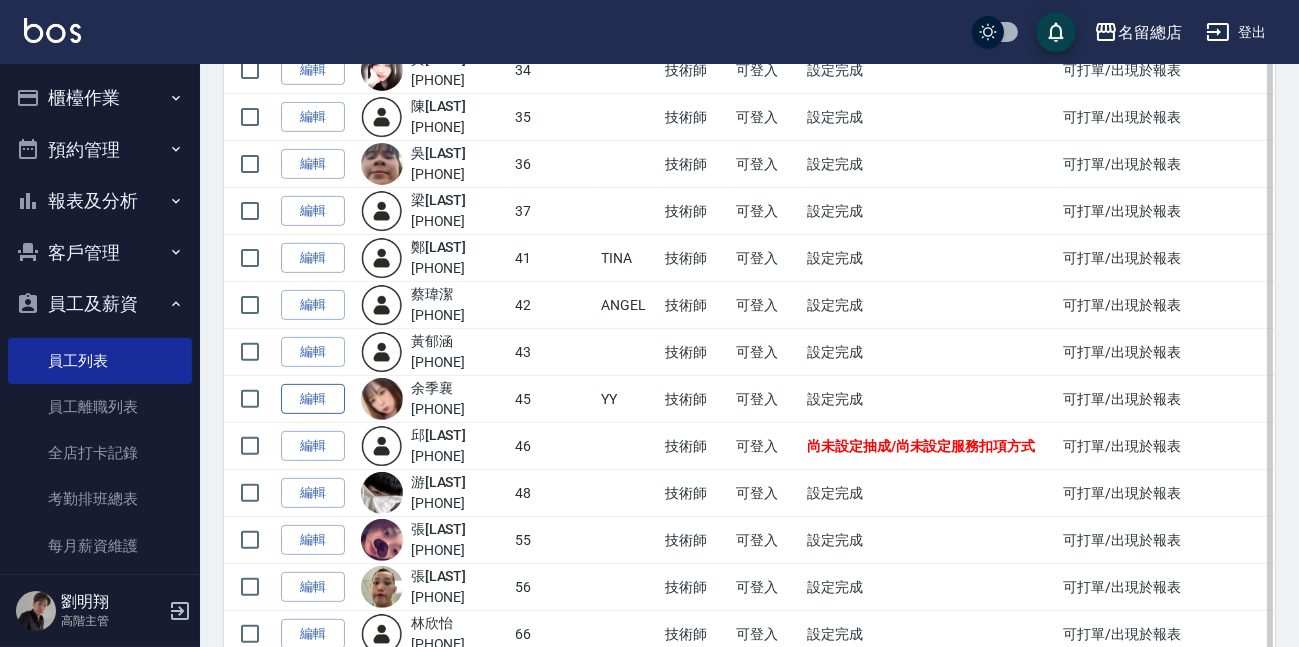 click on "編輯" at bounding box center [313, 399] 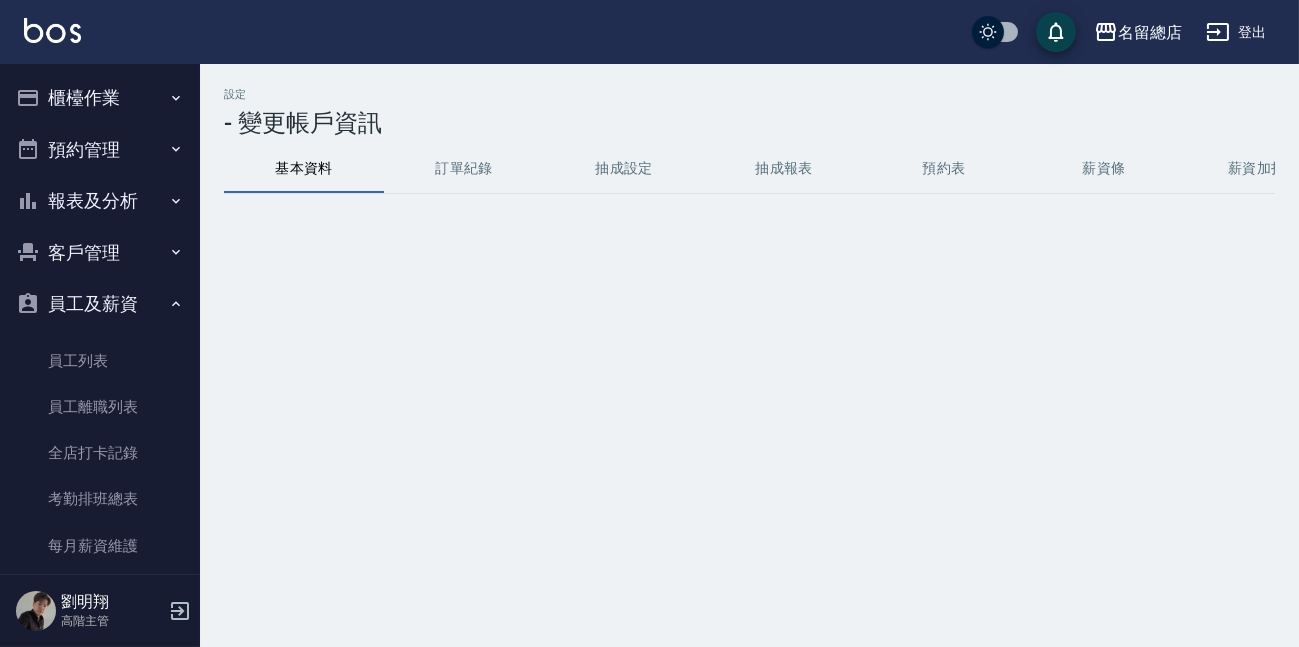 scroll, scrollTop: 0, scrollLeft: 0, axis: both 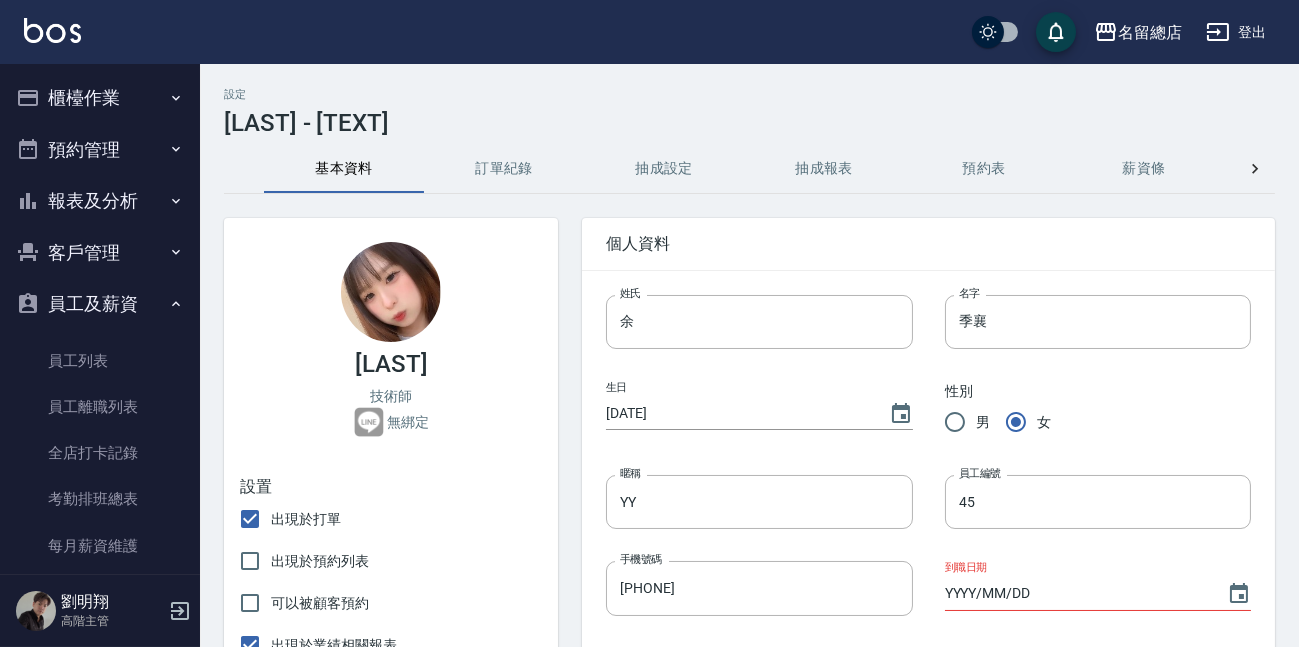 click on "抽成設定" at bounding box center (664, 169) 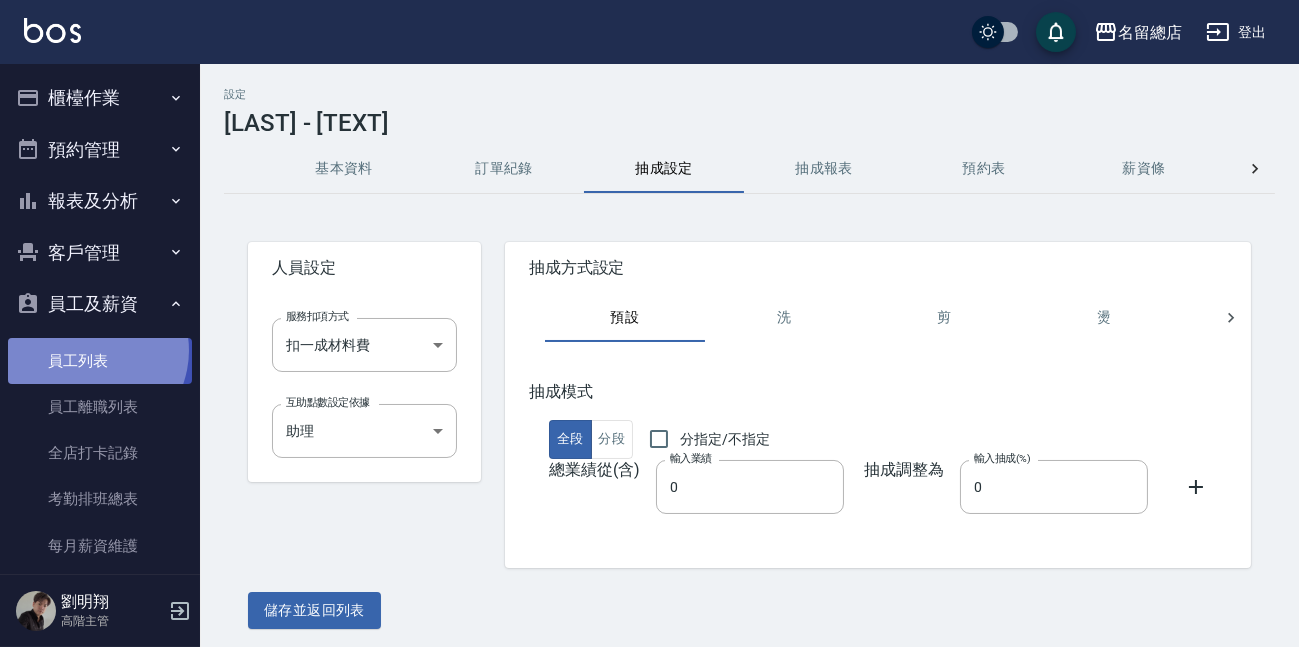 click on "員工列表" at bounding box center (100, 361) 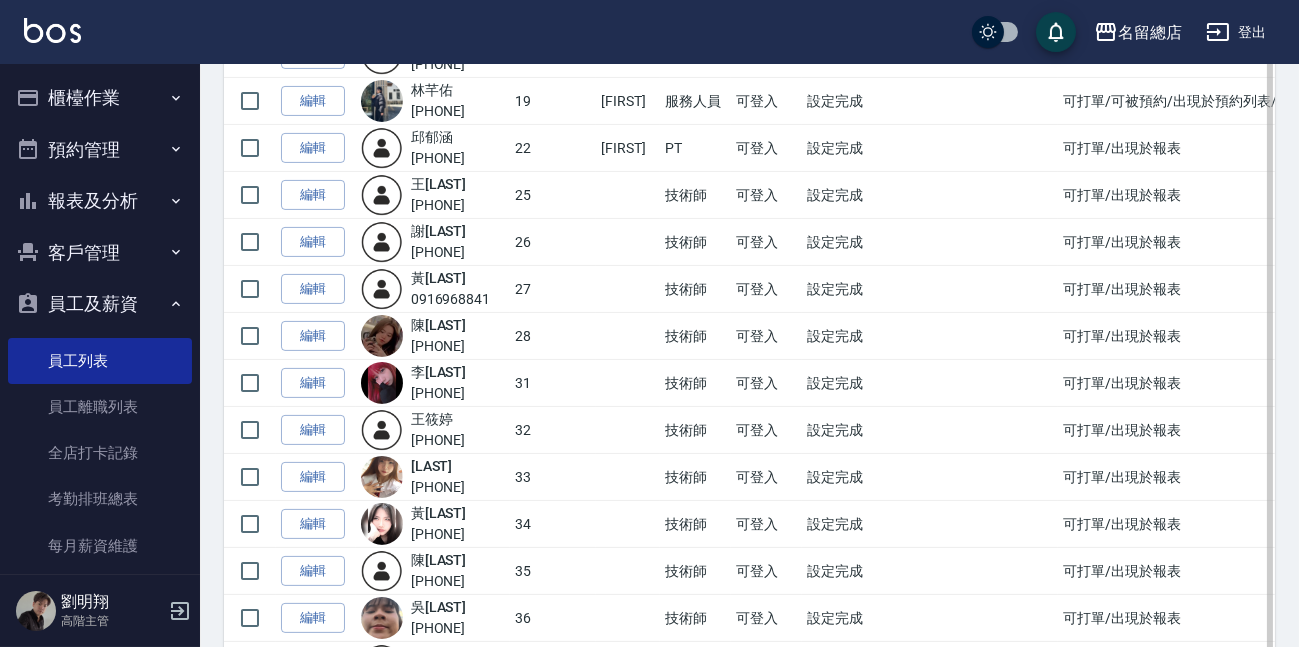 scroll, scrollTop: 1272, scrollLeft: 0, axis: vertical 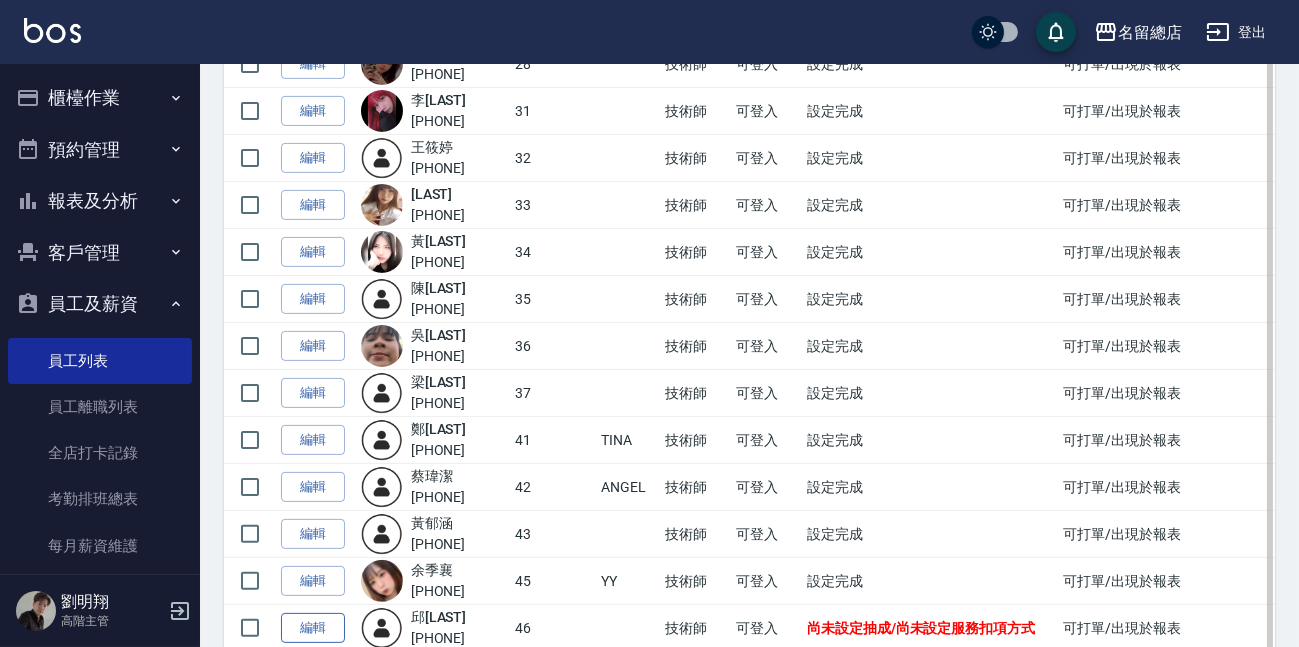 click on "編輯" at bounding box center [313, 628] 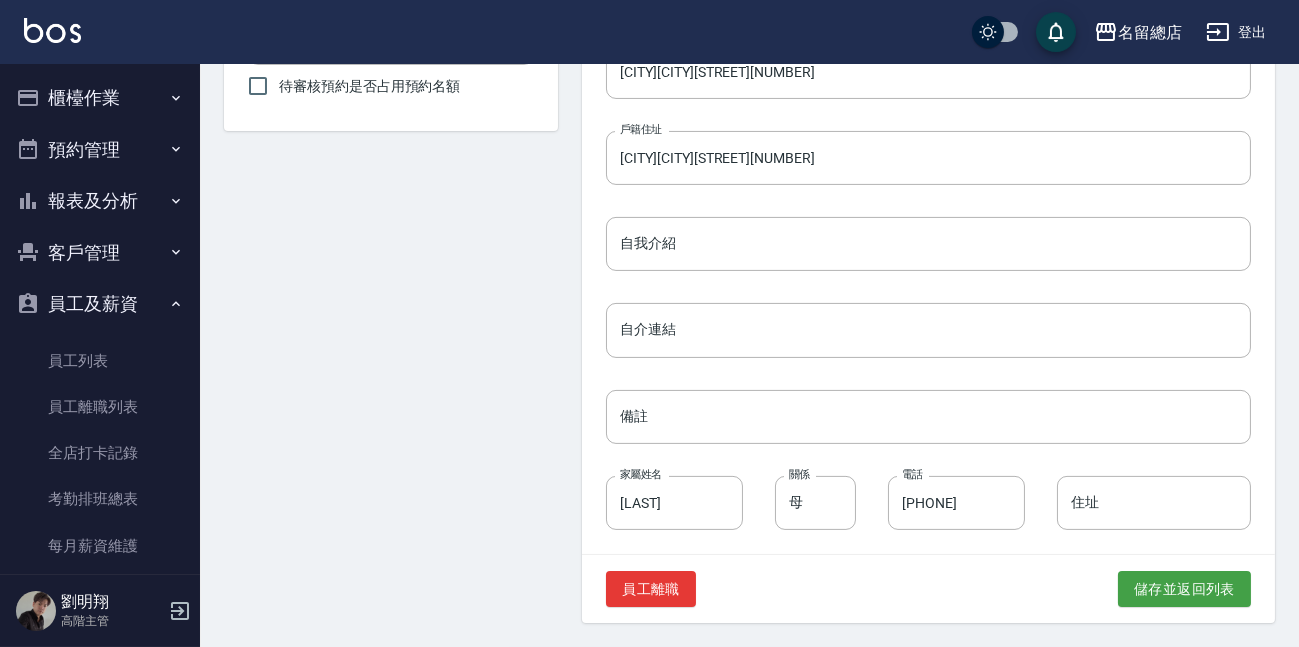 scroll, scrollTop: 0, scrollLeft: 0, axis: both 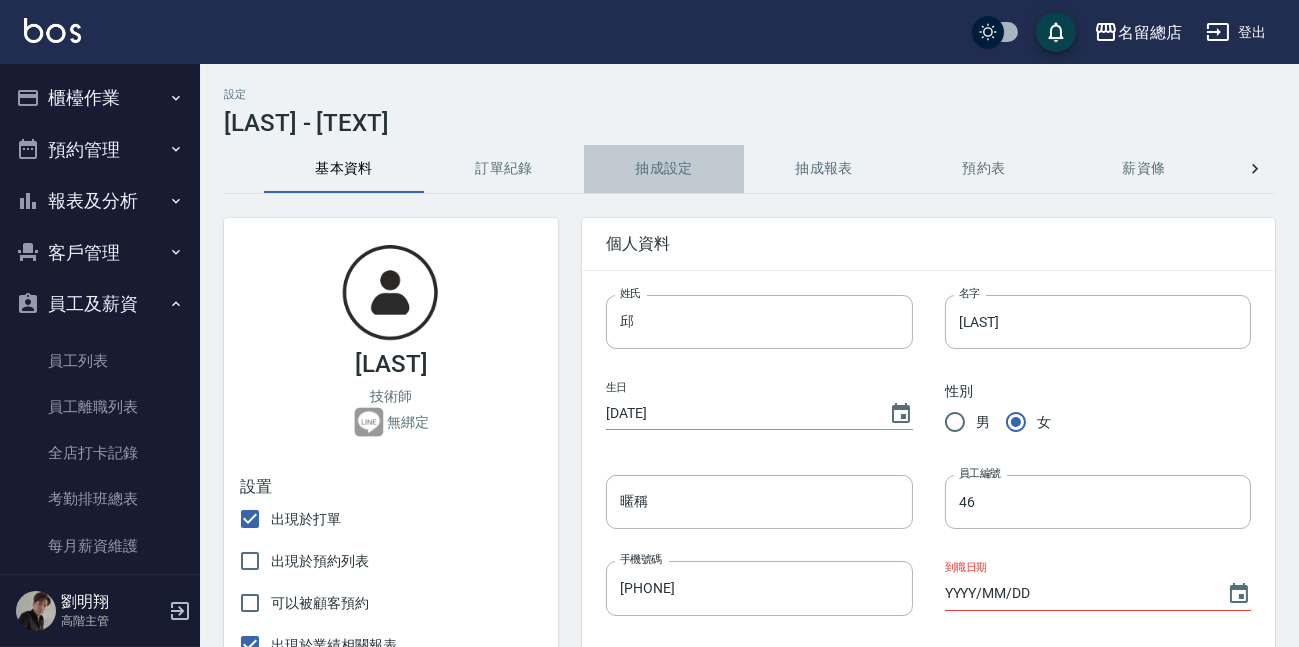 click on "抽成設定" at bounding box center (664, 169) 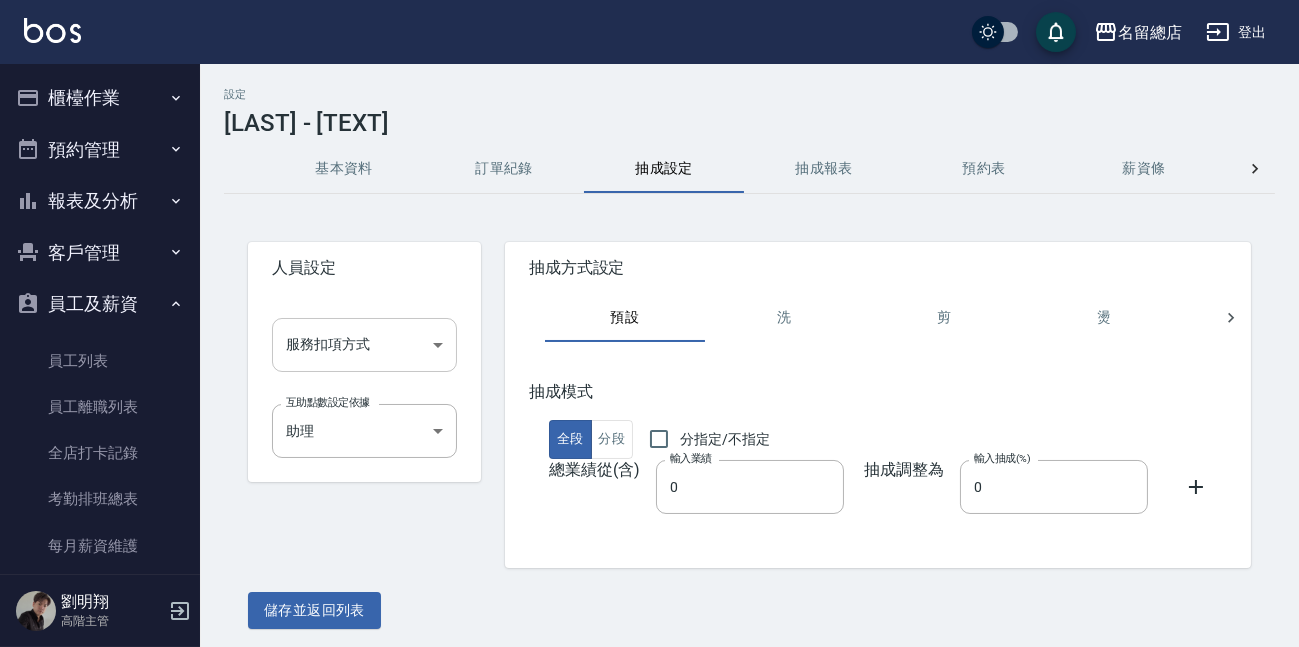 click on "名留總店 登出 櫃檯作業 打帳單 帳單列表 營業儀表板 現金收支登錄 高階收支登錄 材料自購登錄 每日結帳 排班表 現場電腦打卡 掃碼打卡 預約管理 預約管理 單日預約紀錄 單週預約紀錄 報表及分析 報表目錄 消費分析儀表板 店家區間累計表 店家日報表 店家排行榜 互助日報表 互助月報表 互助排行榜 互助點數明細 互助業績報表 全店業績分析表 每日業績分析表 營業統計分析表 營業項目月分析表 設計師業績表 設計師日報表 設計師業績分析表 設計師業績月報表 設計師抽成報表 設計師排行榜 商品銷售排行榜 商品消耗明細 商品進銷貨報表 商品庫存表 商品庫存盤點表 會員卡銷售報表 服務扣項明細表 單一服務項目查詢 店販抽成明細 店販分類抽成明細 顧客入金餘額表 顧客卡券餘額表 每日非現金明細 每日收支明細 收支分類明細表 收支匯款表 非現金明細對帳單 ​" at bounding box center [649, 326] 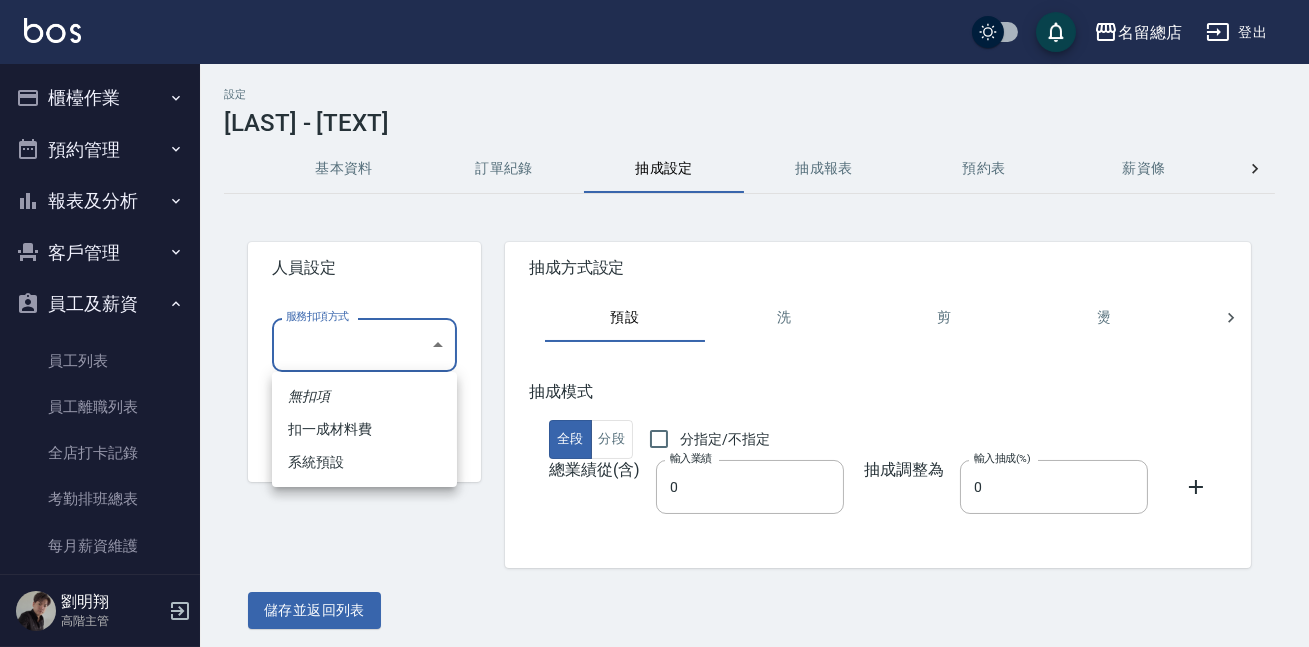 click on "扣一成材料費" at bounding box center [364, 429] 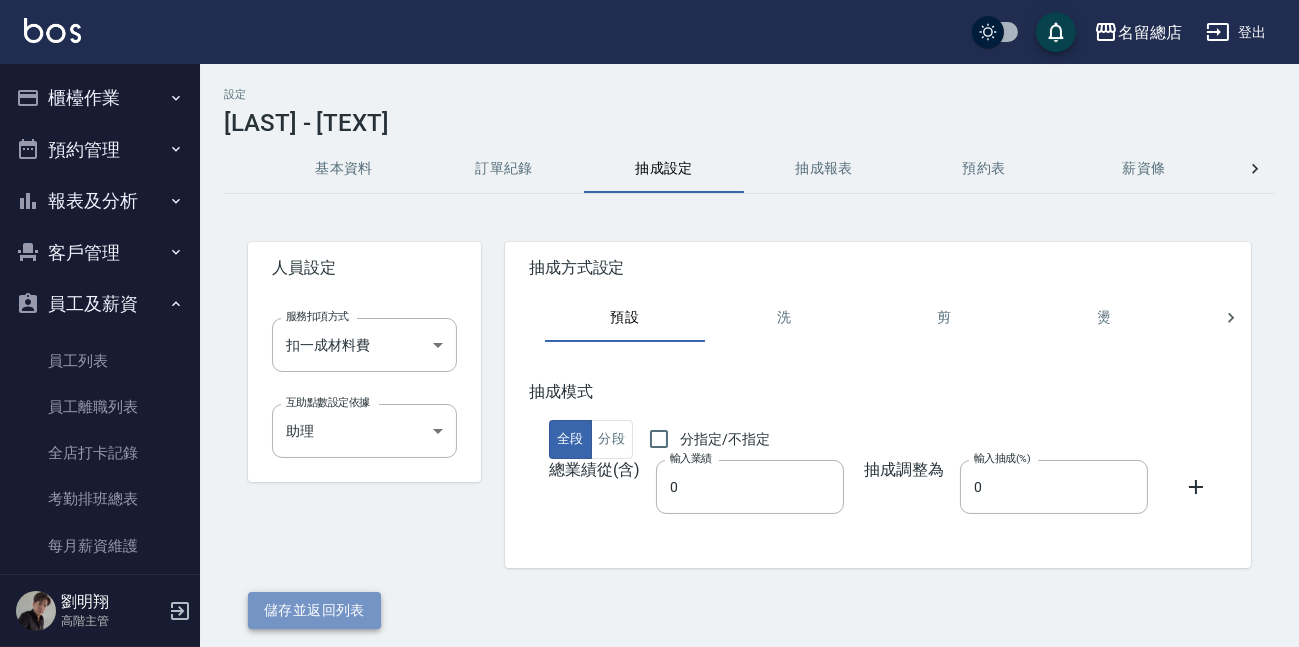 click on "儲存並返回列表" at bounding box center (314, 610) 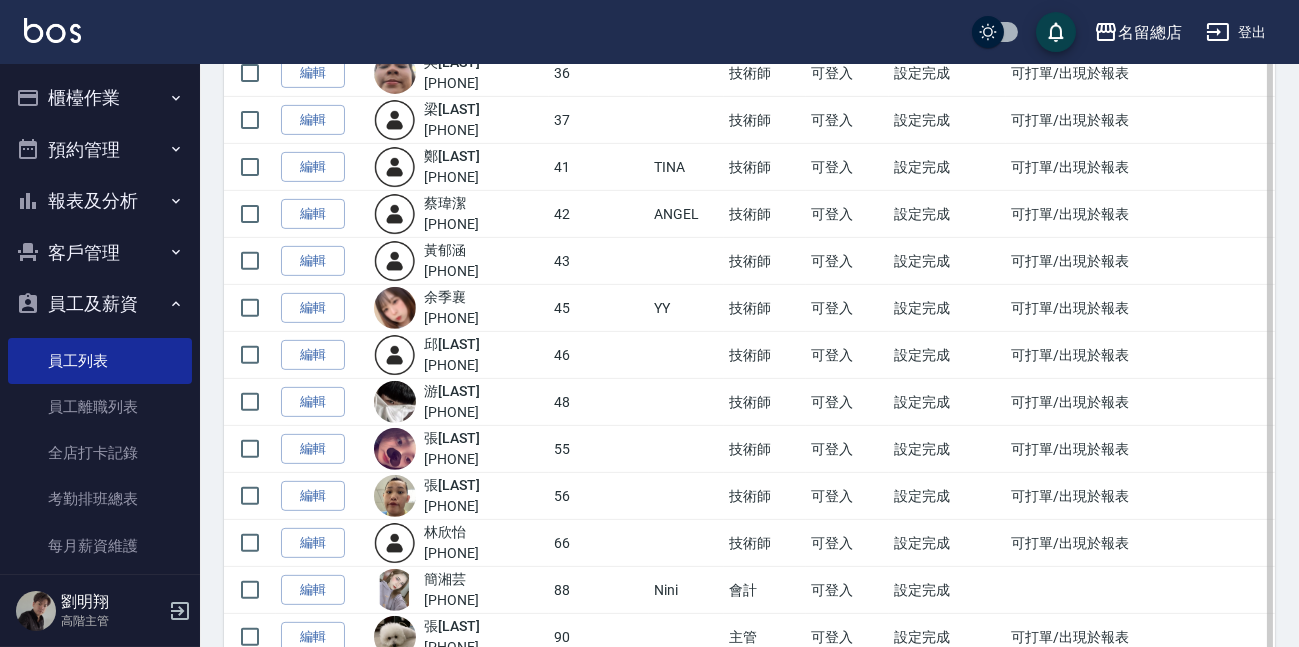 scroll, scrollTop: 1454, scrollLeft: 0, axis: vertical 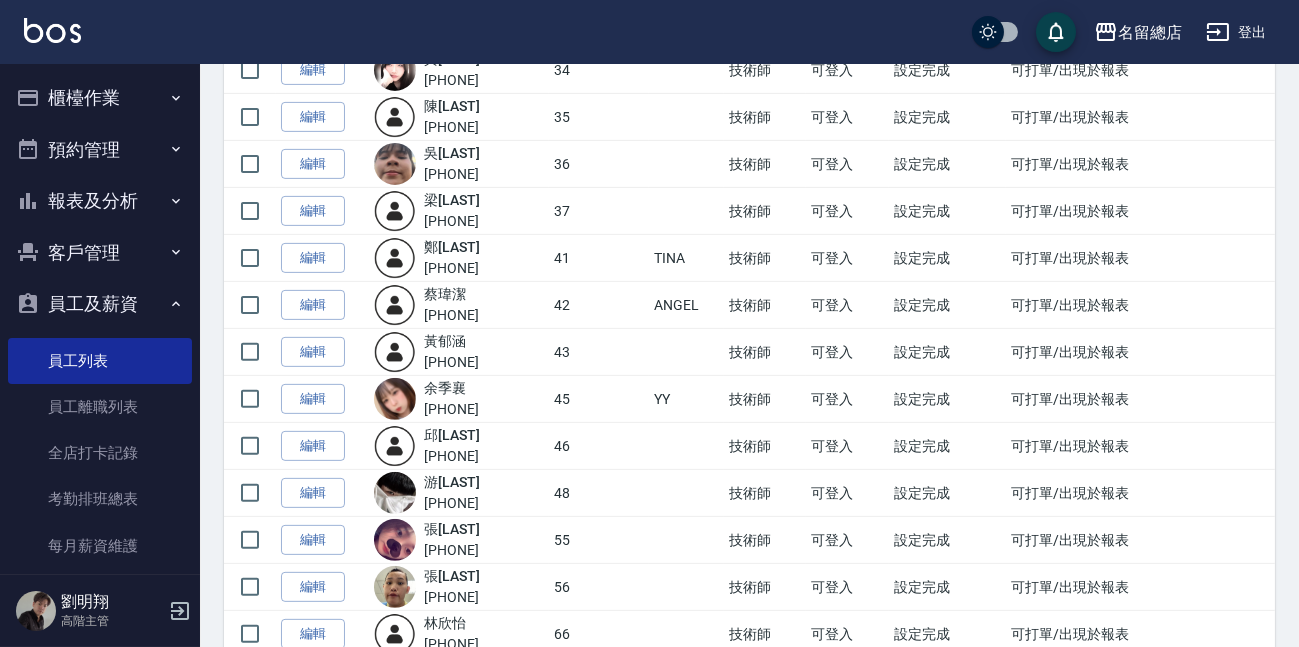 click on "櫃檯作業" at bounding box center (100, 98) 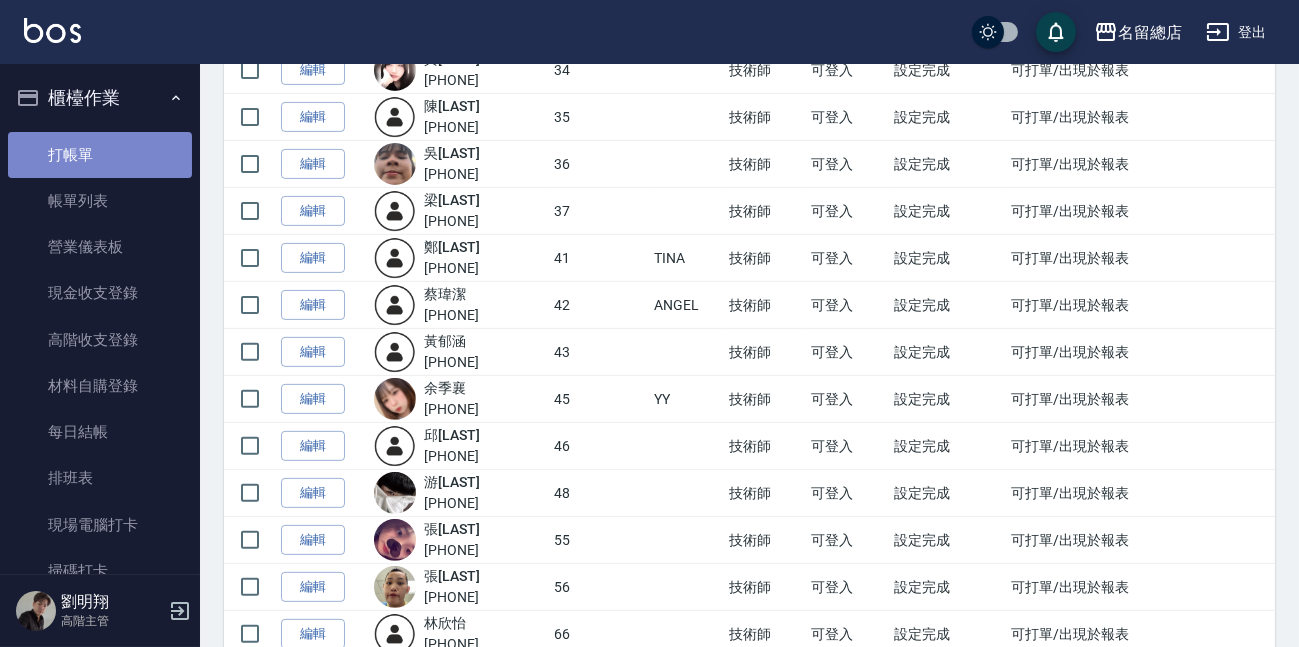 click on "打帳單" at bounding box center (100, 155) 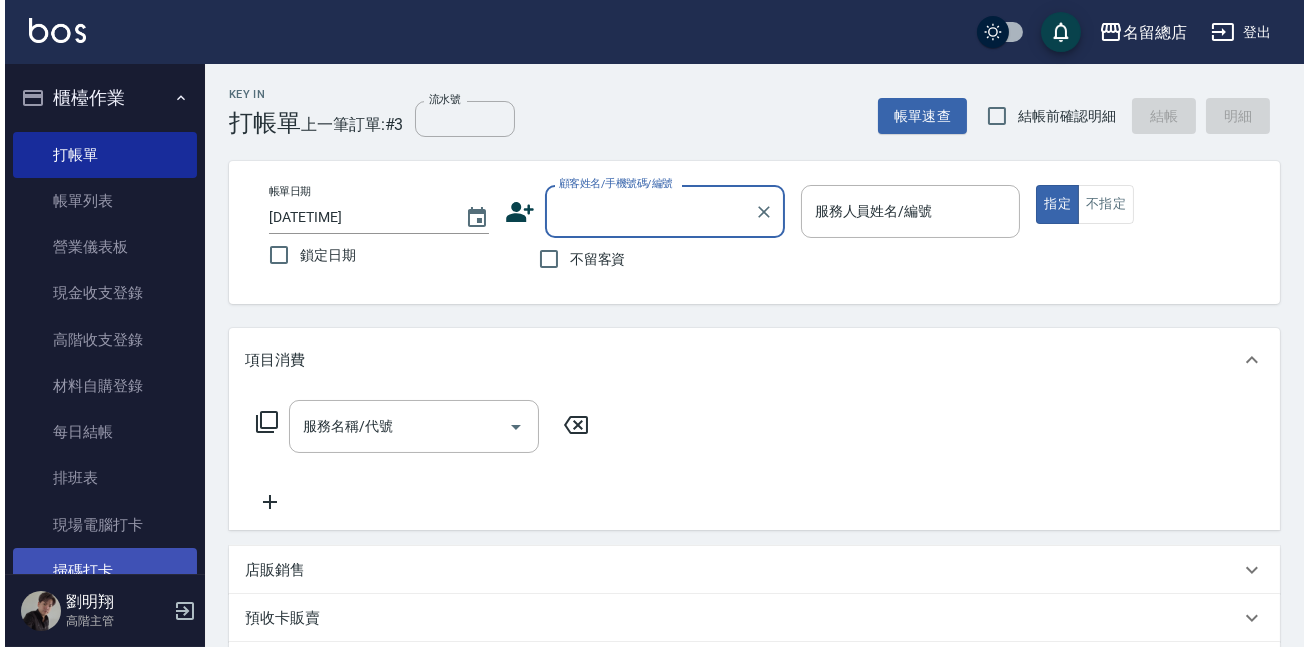 scroll, scrollTop: 181, scrollLeft: 0, axis: vertical 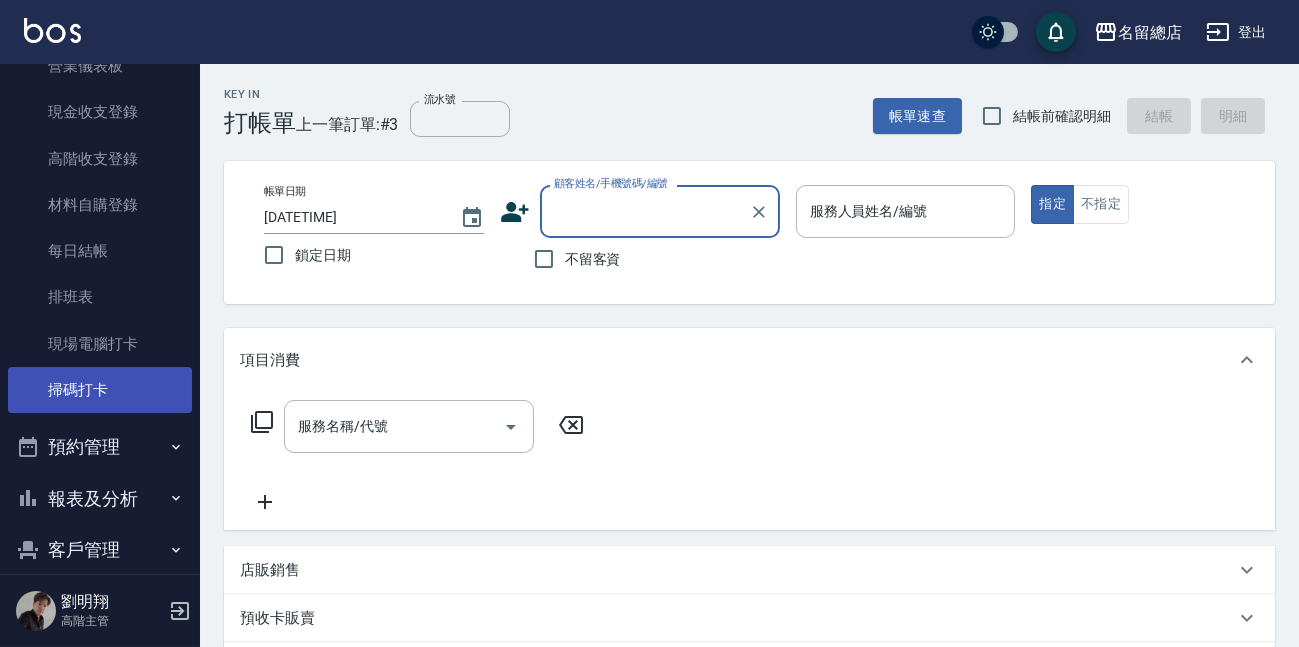 click on "掃碼打卡" at bounding box center (100, 390) 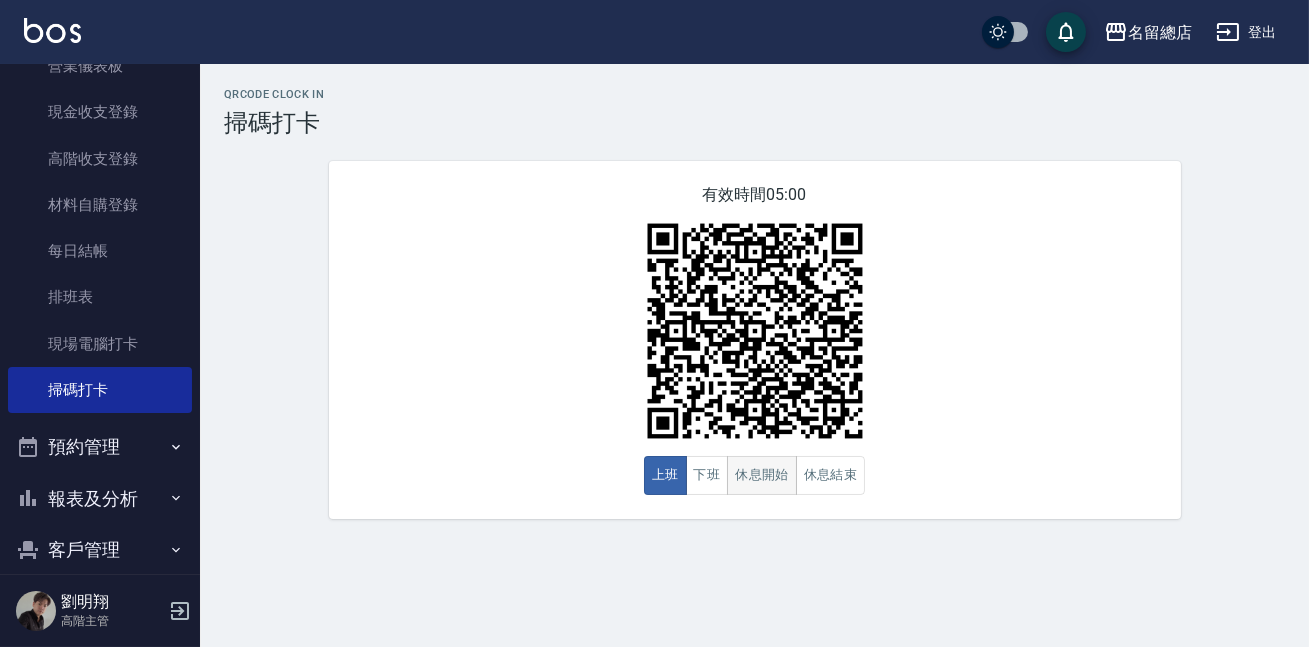 click on "休息開始" at bounding box center (762, 475) 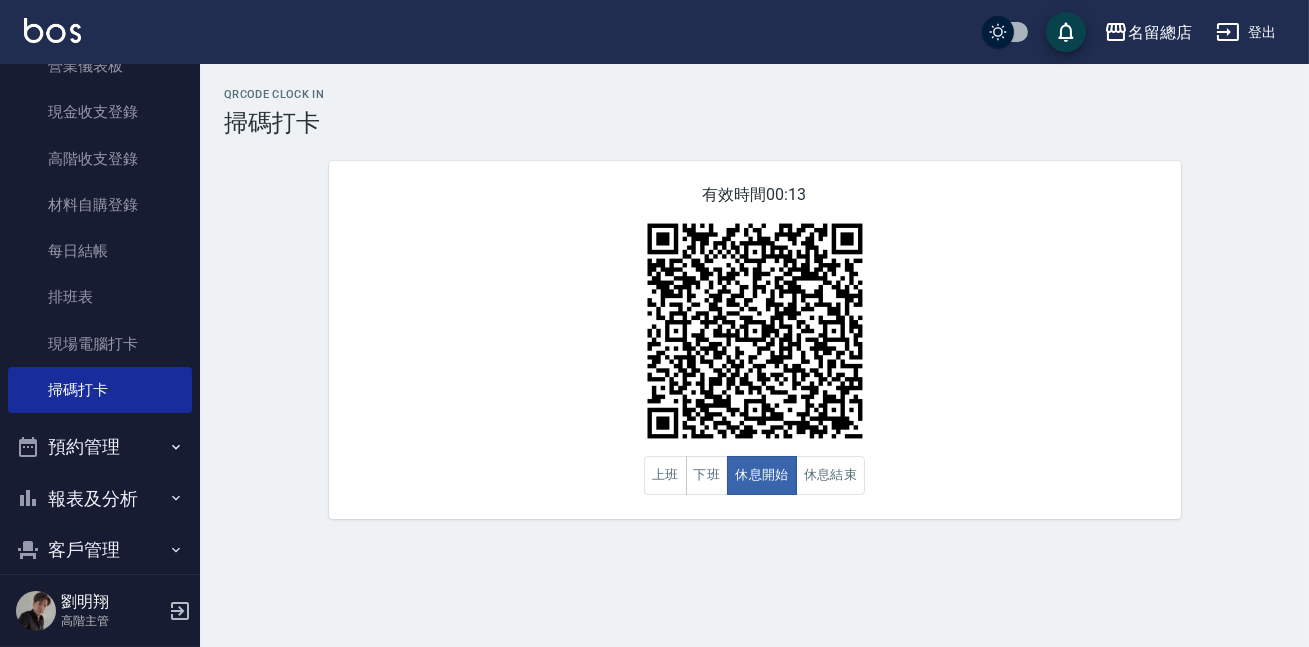 click at bounding box center (755, 331) 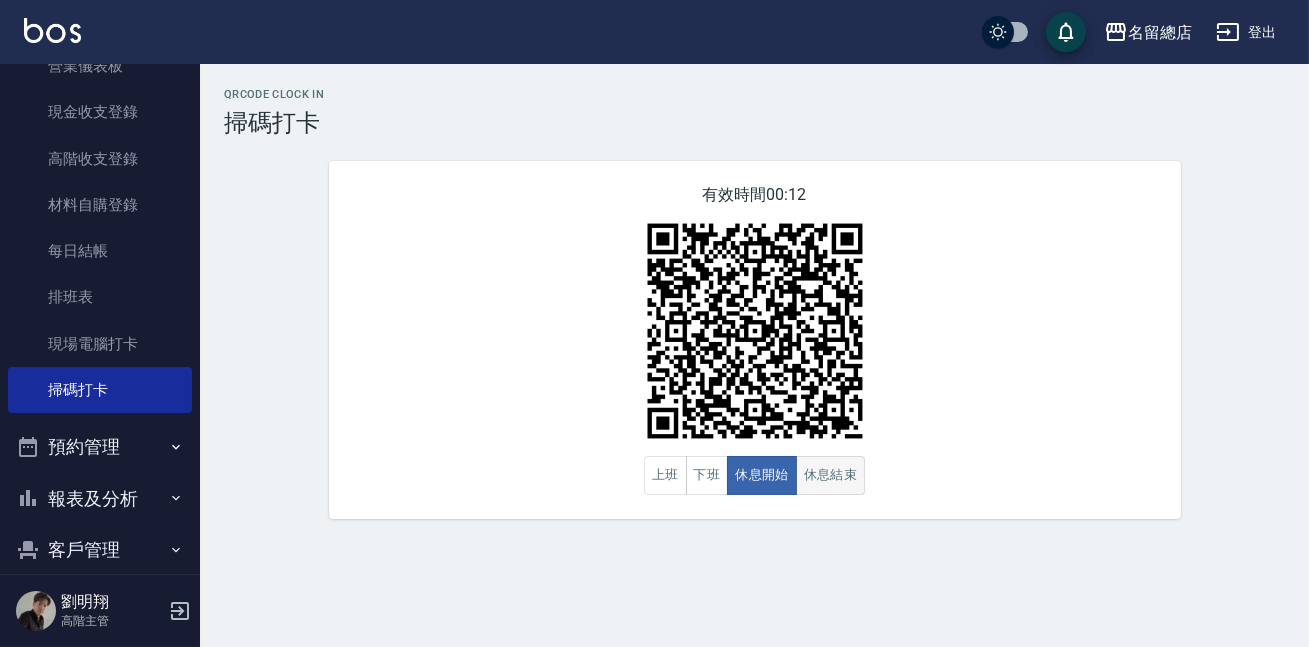 click on "休息結束" at bounding box center (831, 475) 